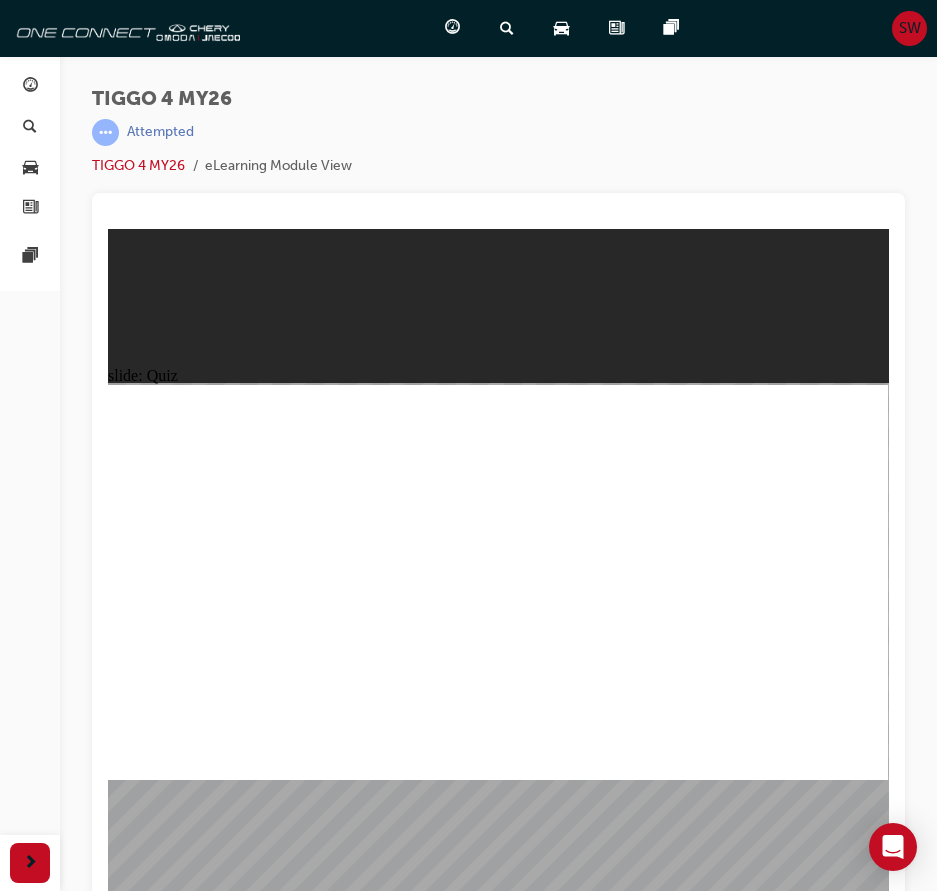 scroll, scrollTop: 0, scrollLeft: 0, axis: both 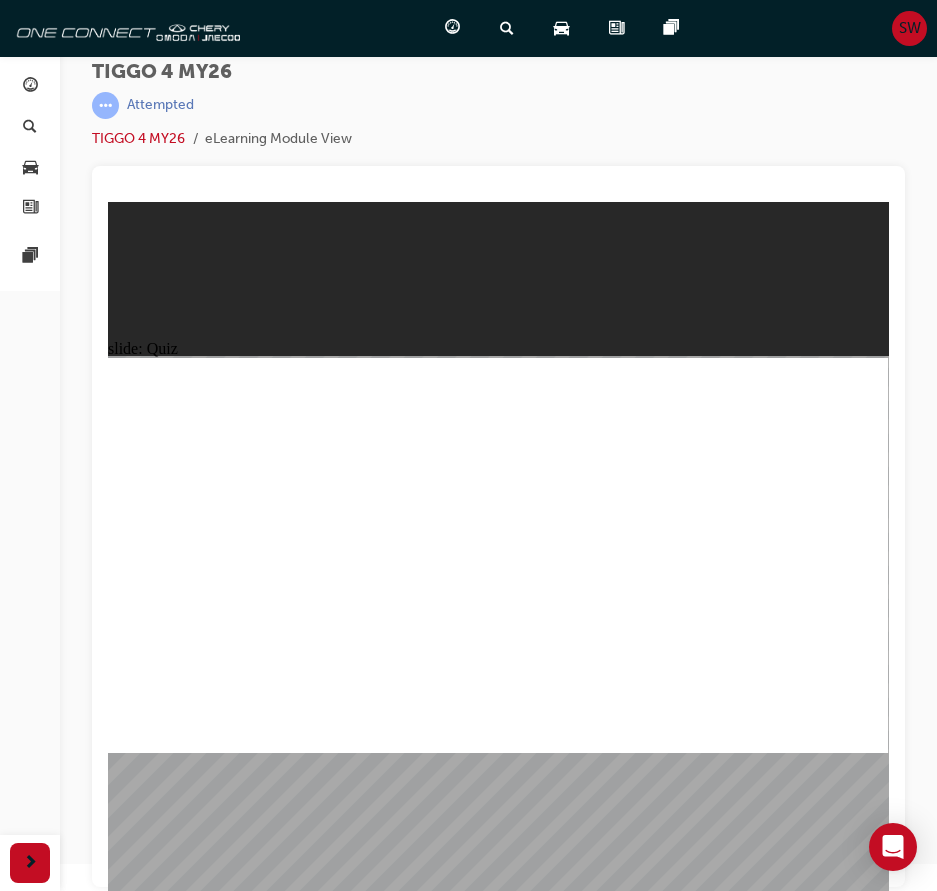 click 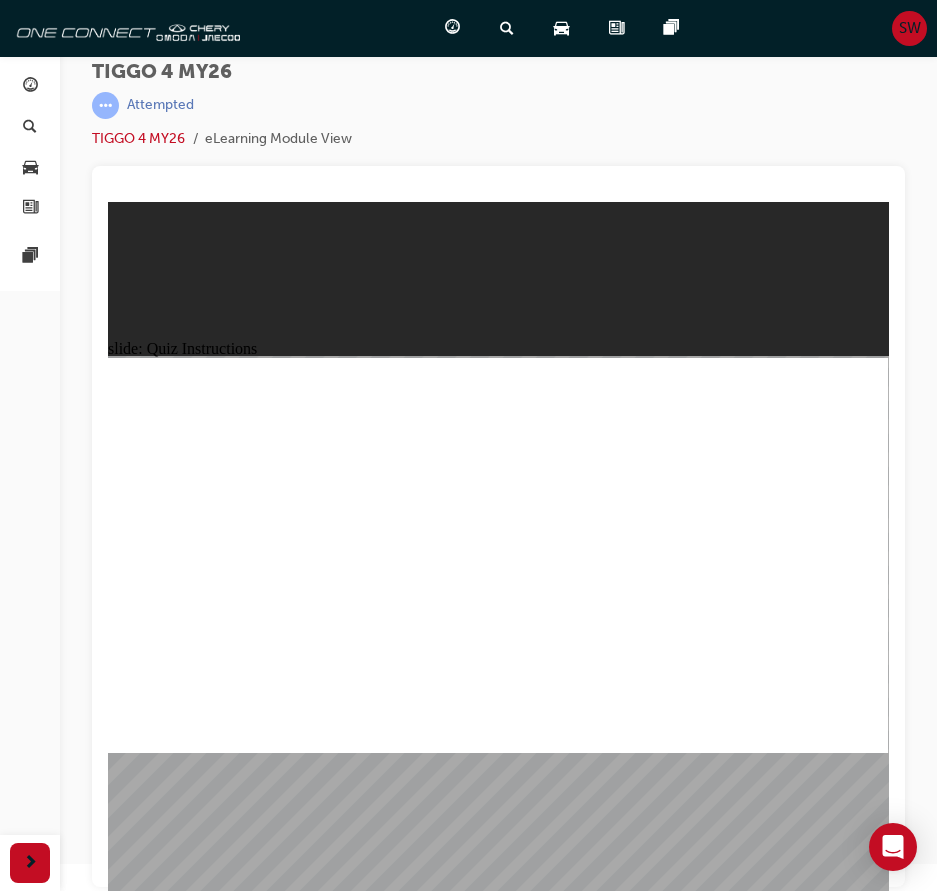 click 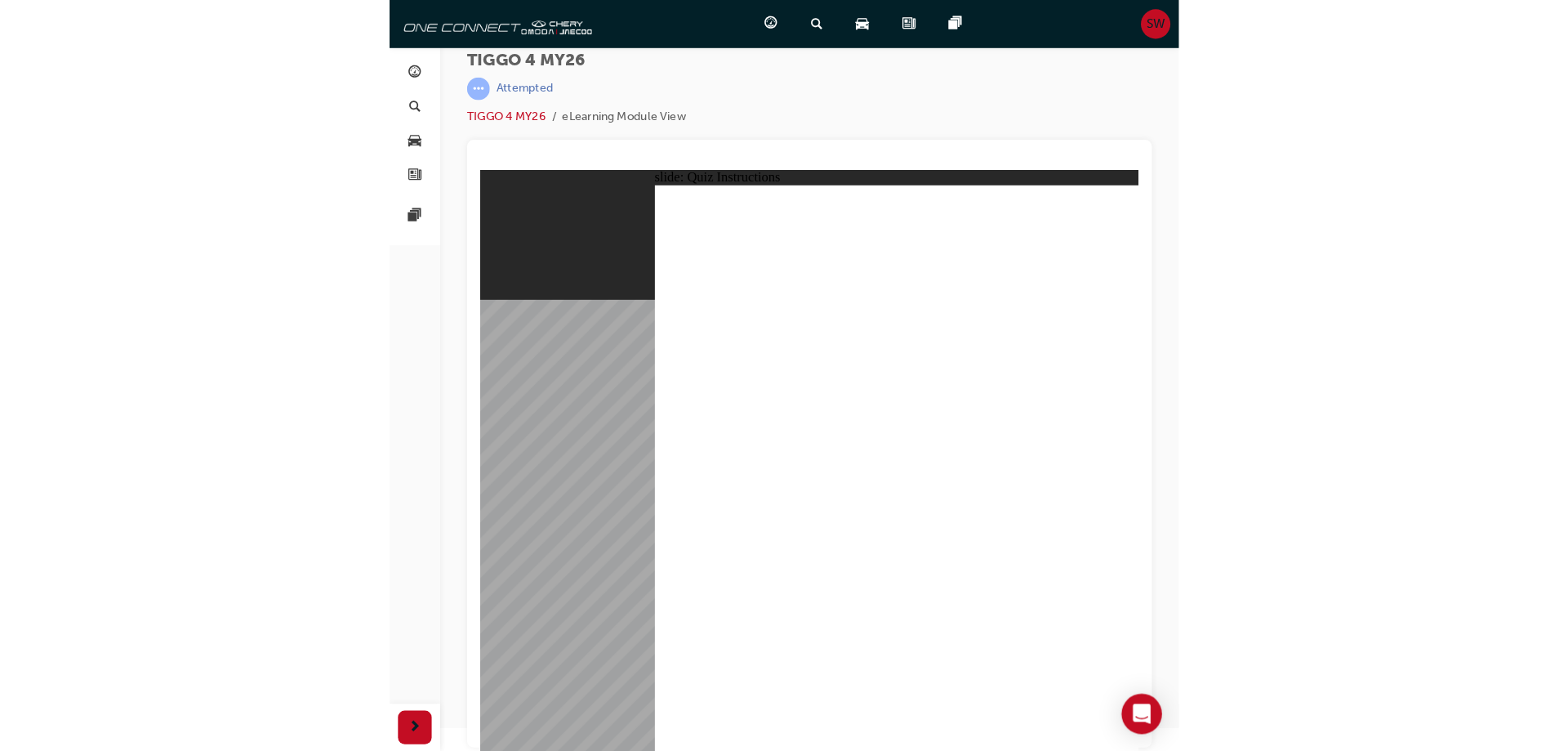 scroll, scrollTop: 0, scrollLeft: 0, axis: both 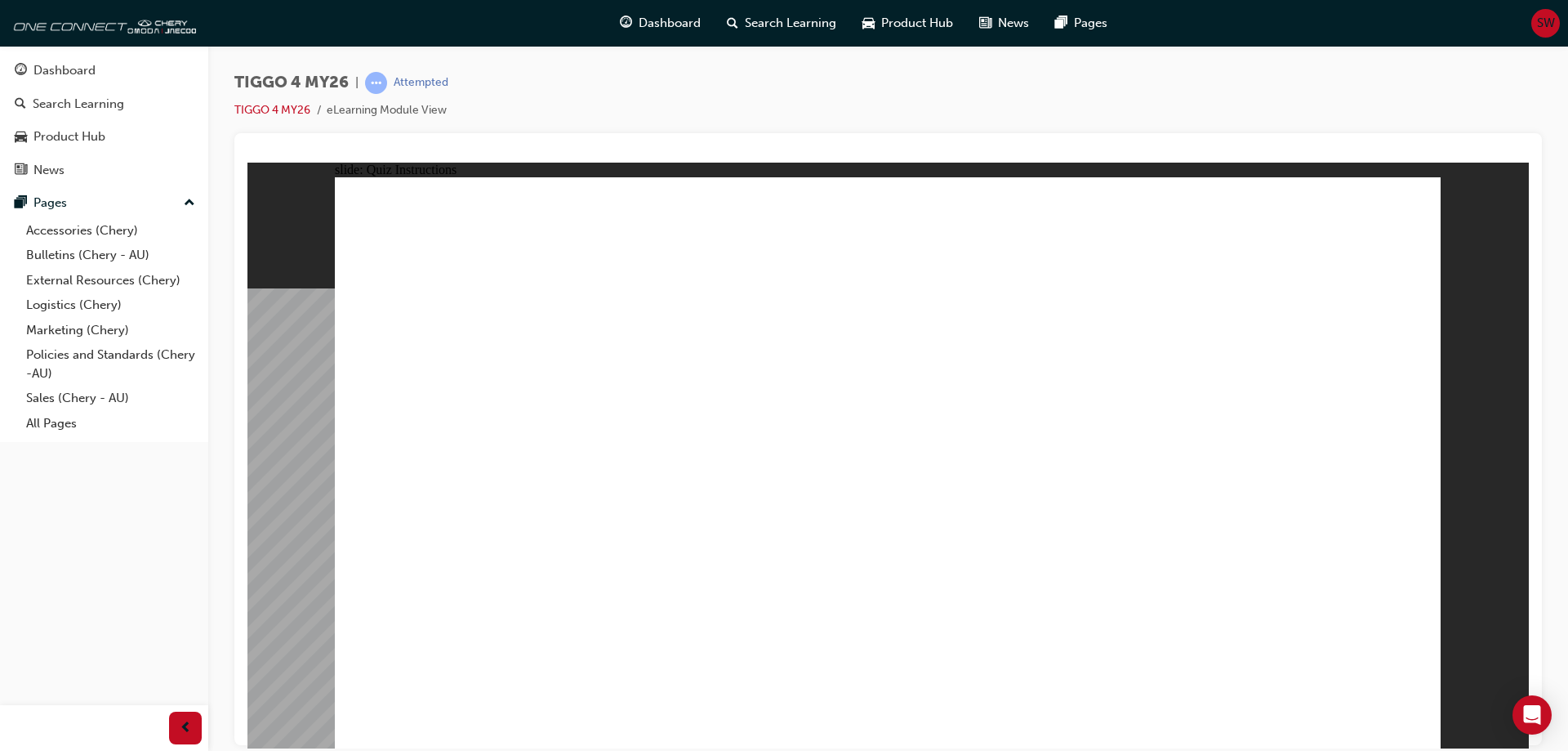 click 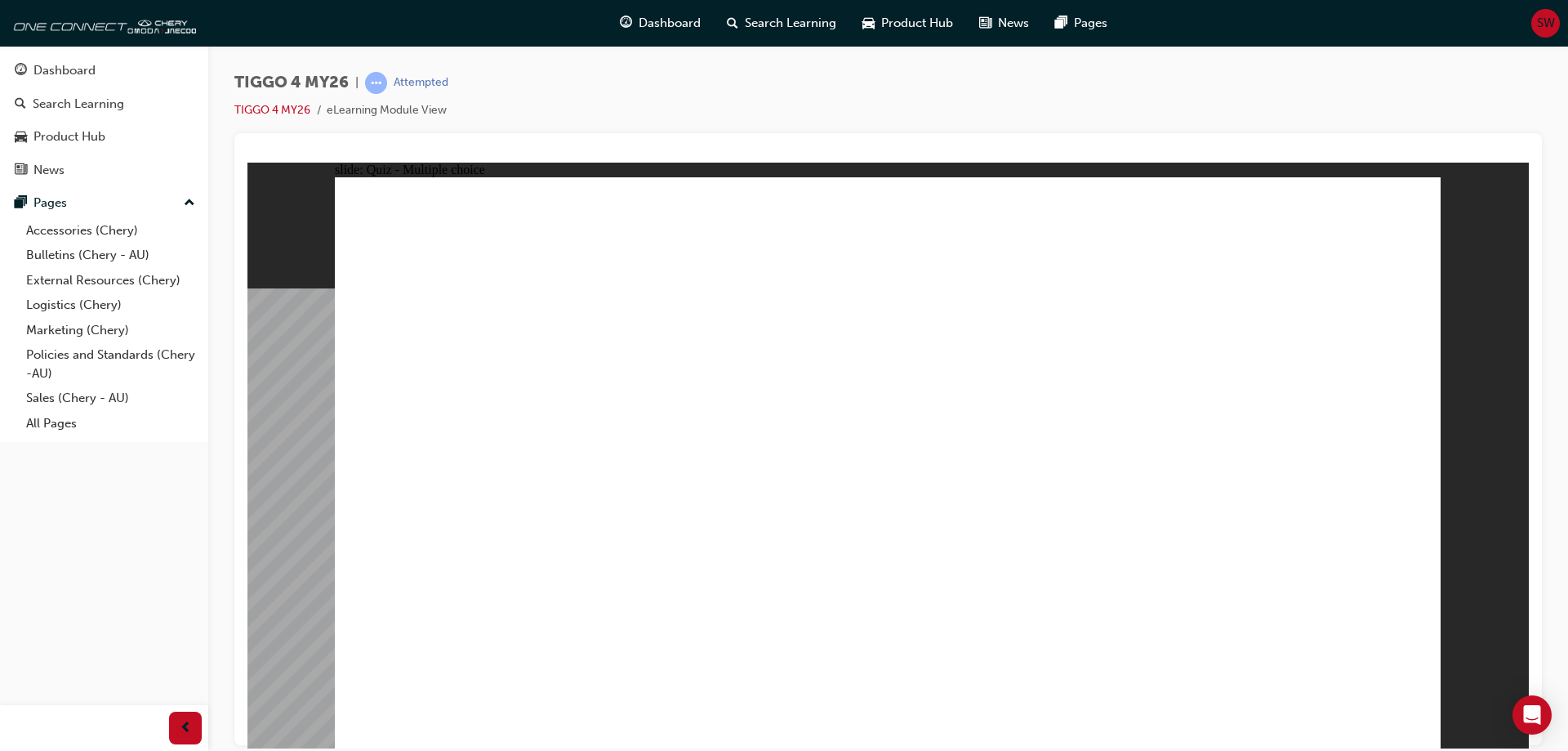 click 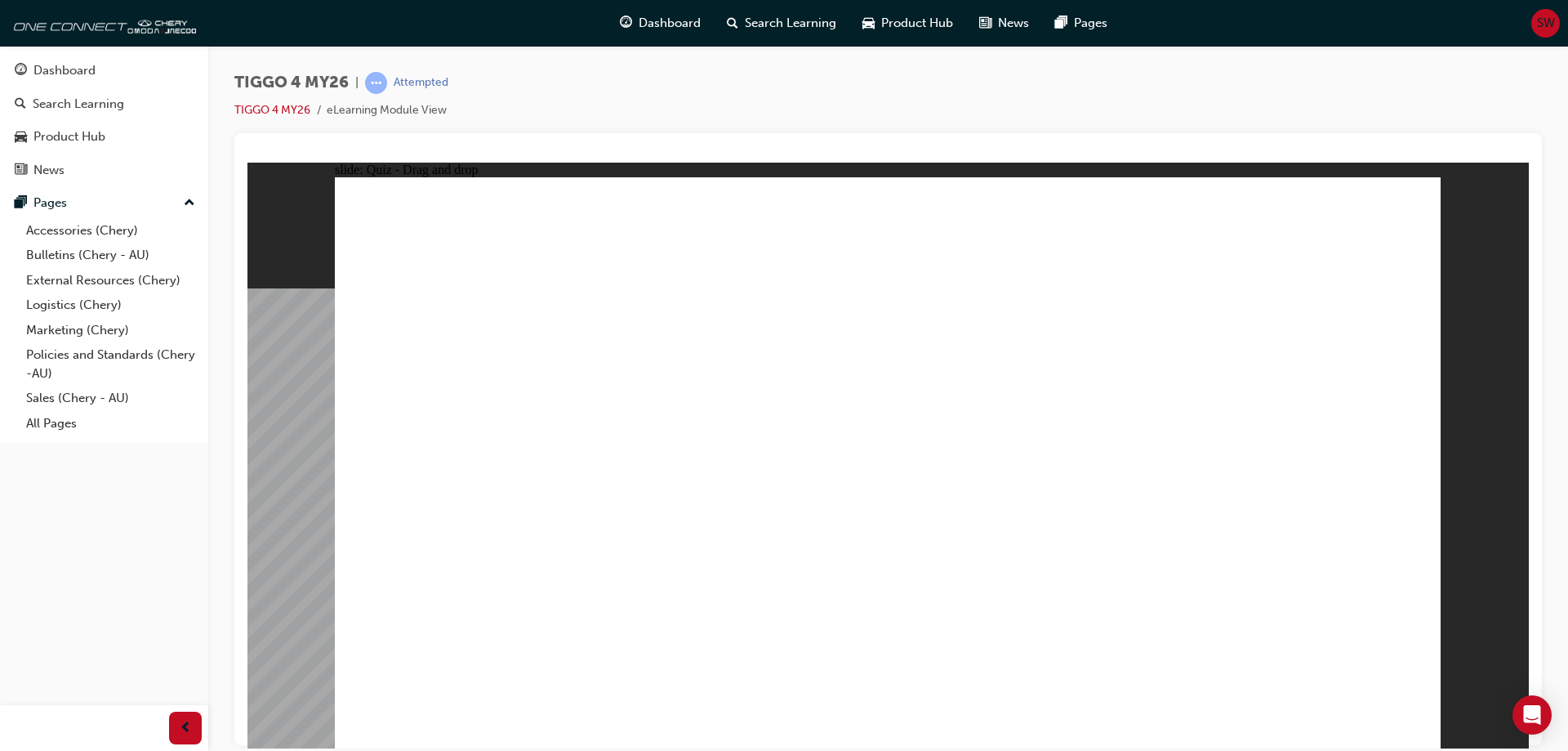 drag, startPoint x: 533, startPoint y: 369, endPoint x: 634, endPoint y: 444, distance: 125.80143 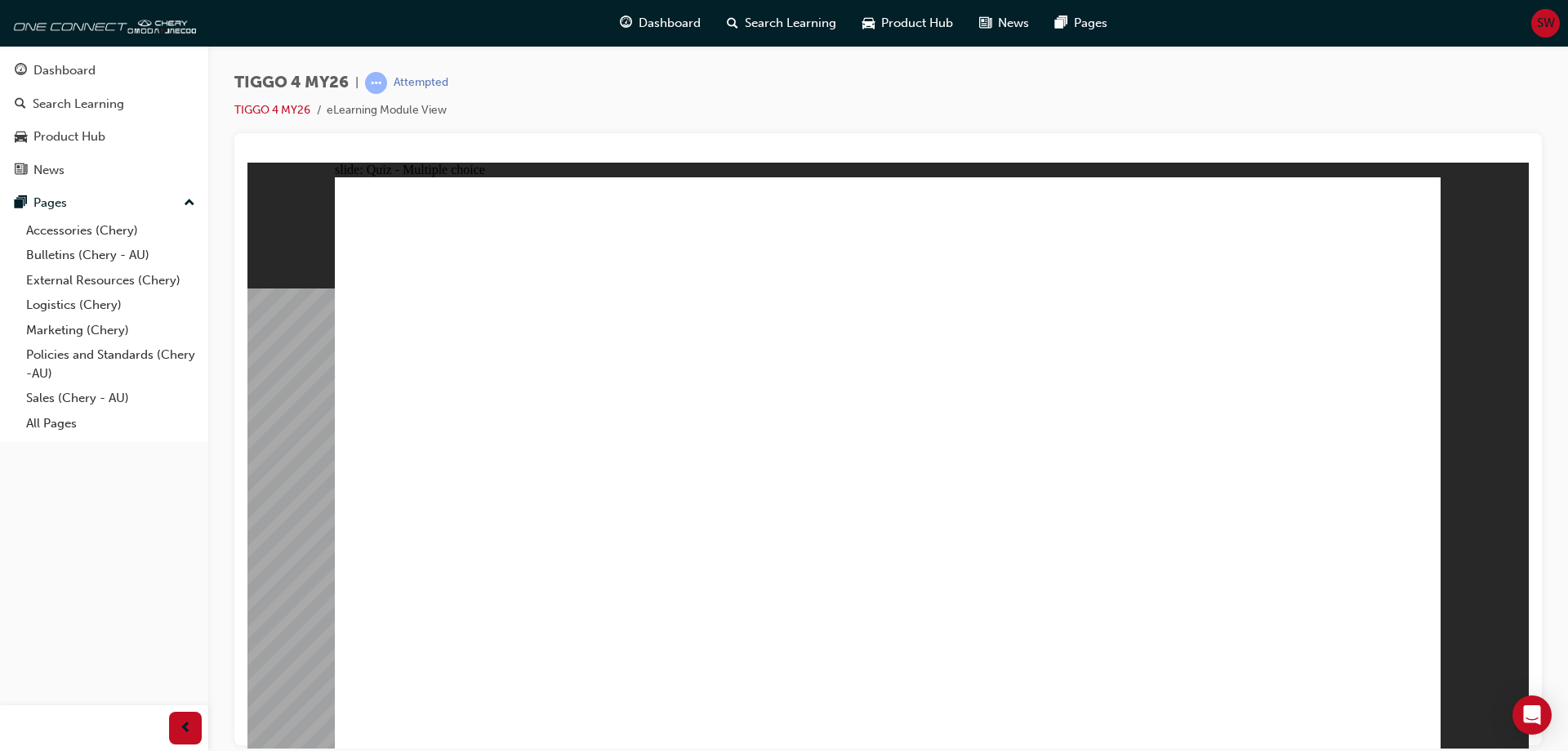 click 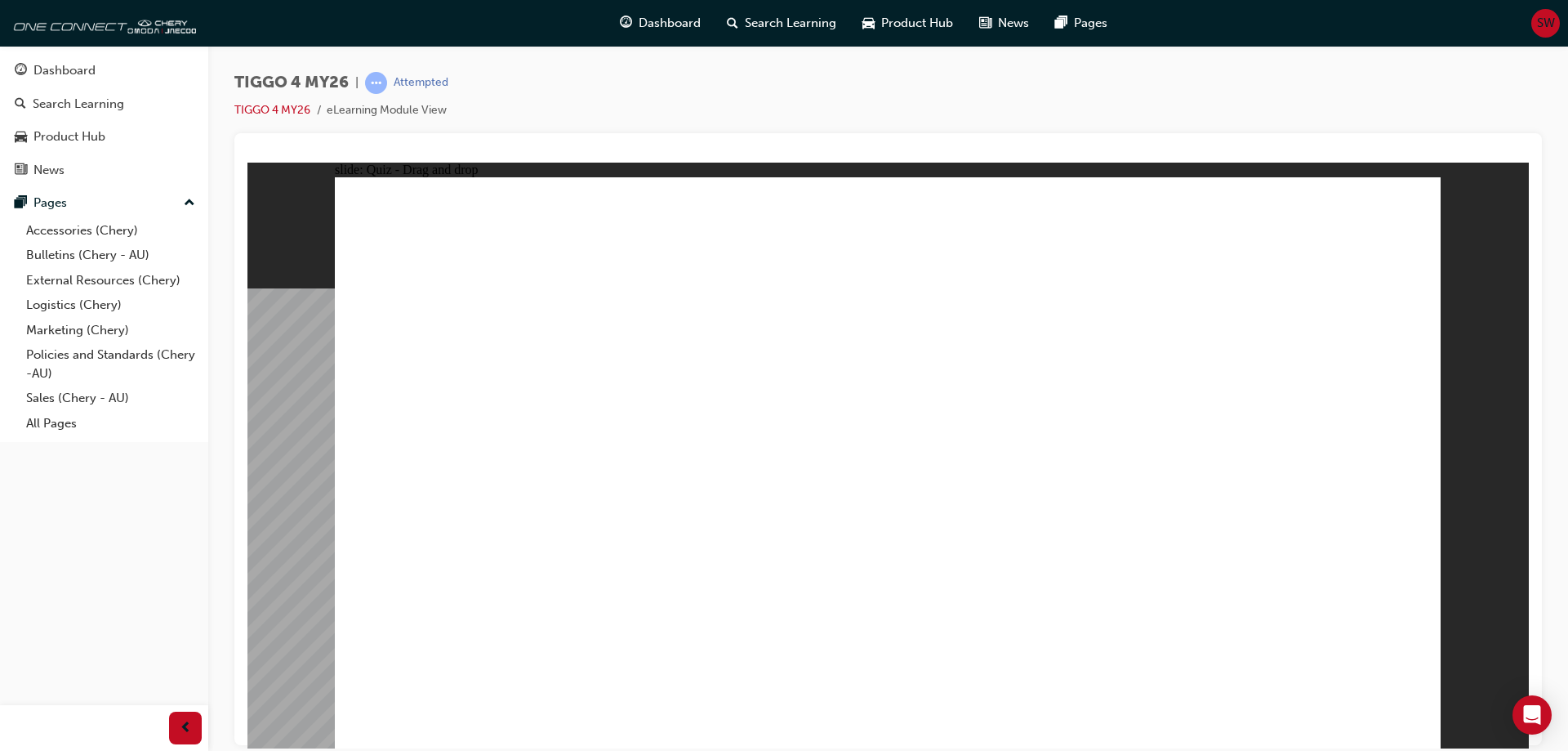 drag, startPoint x: 510, startPoint y: 400, endPoint x: 1264, endPoint y: 361, distance: 755.0079 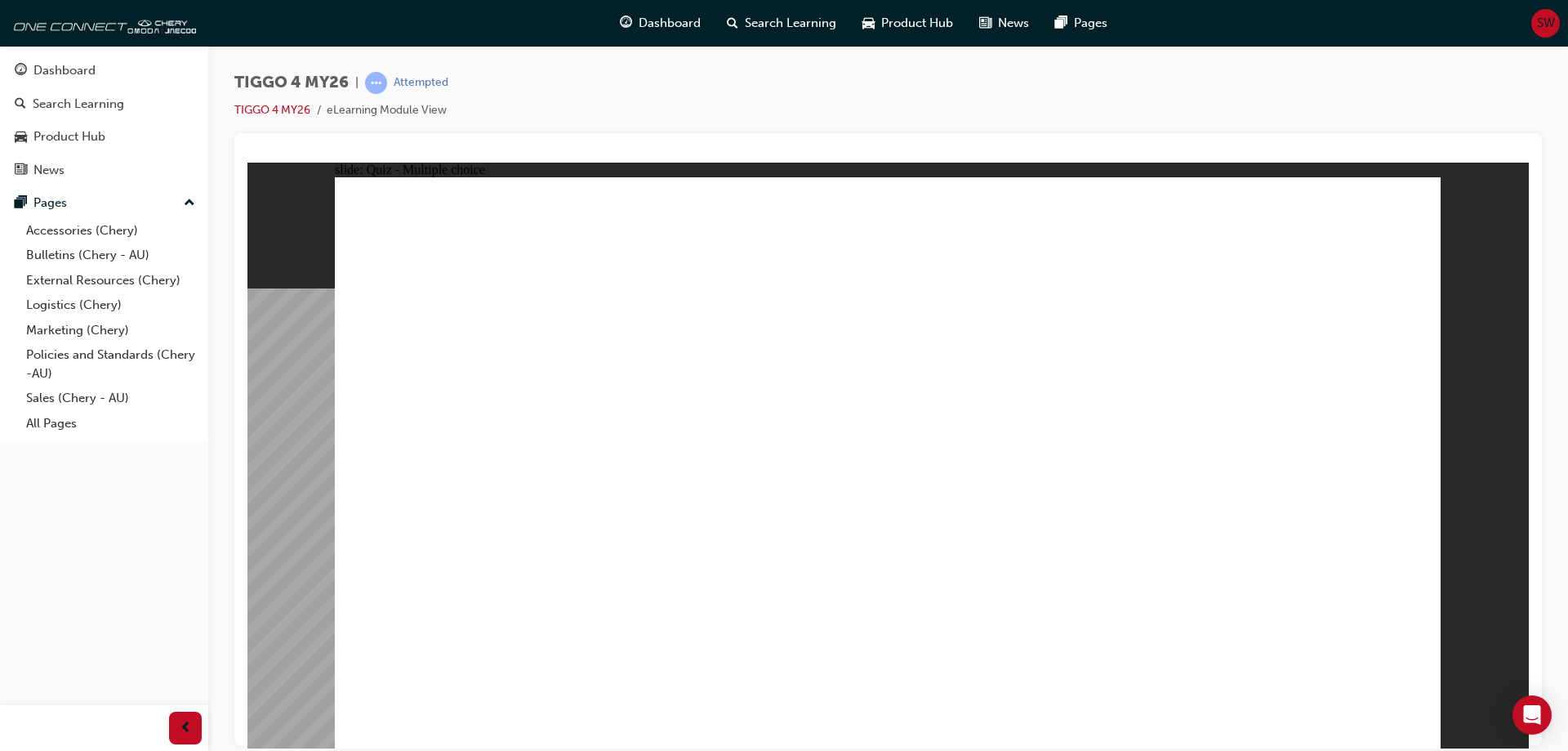click 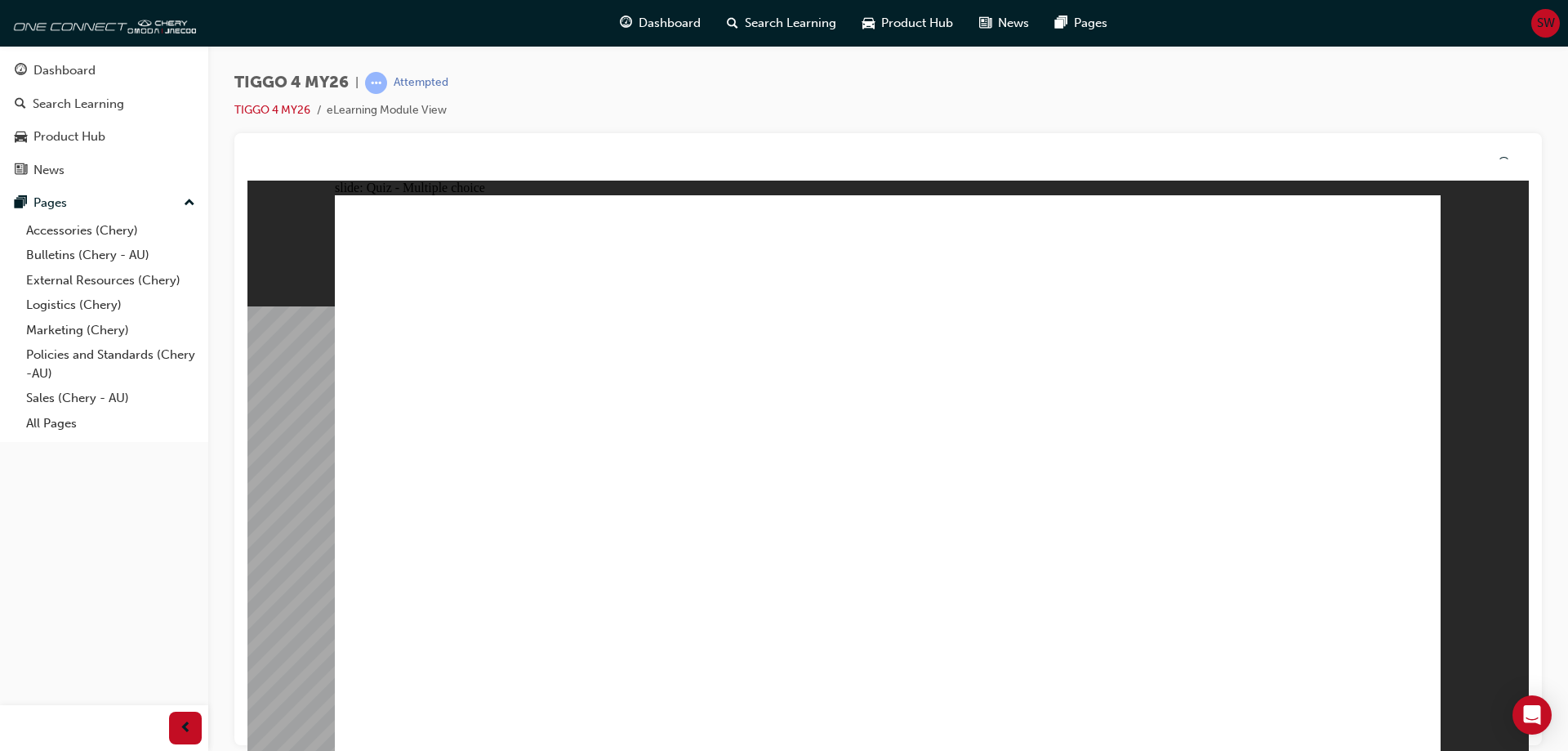 click 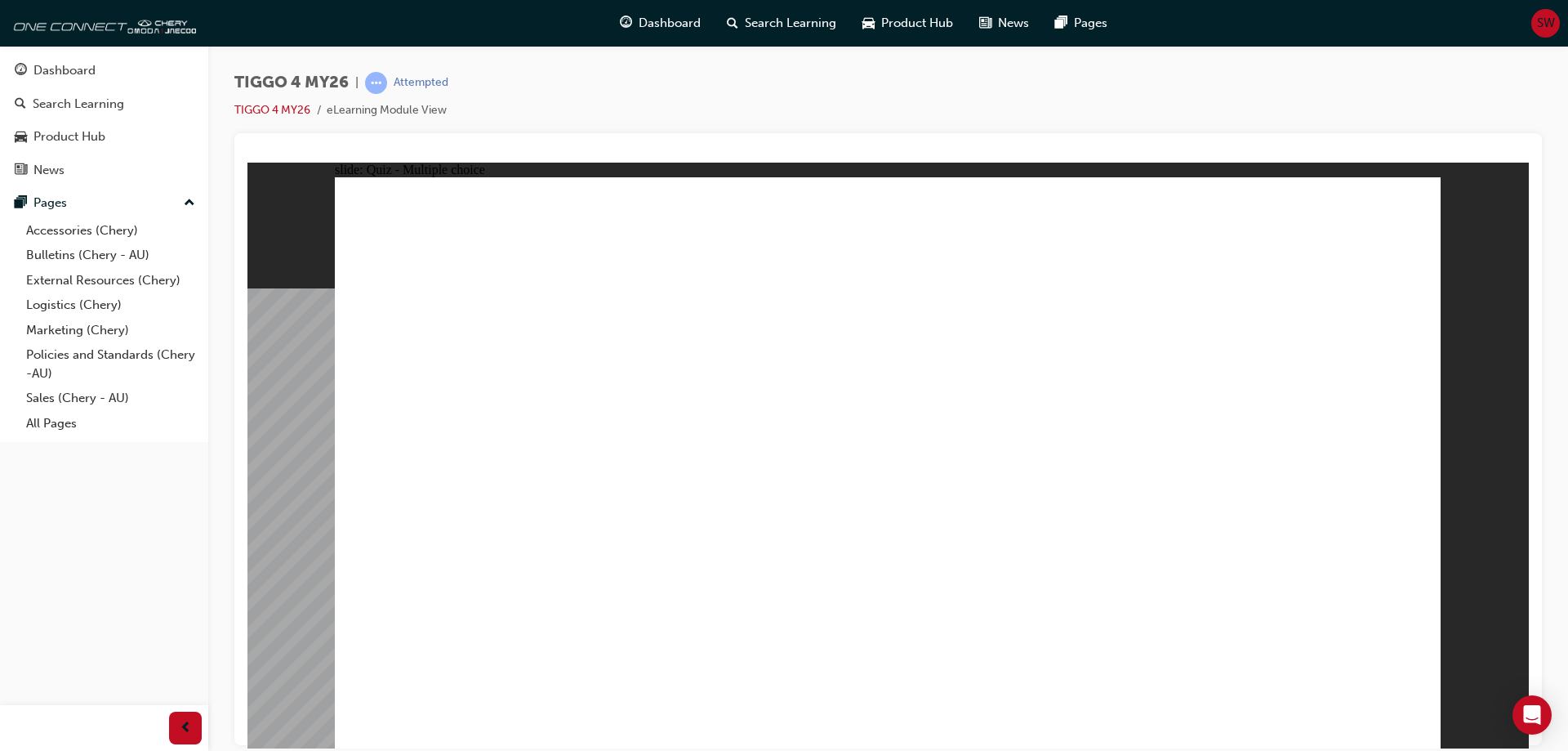 click 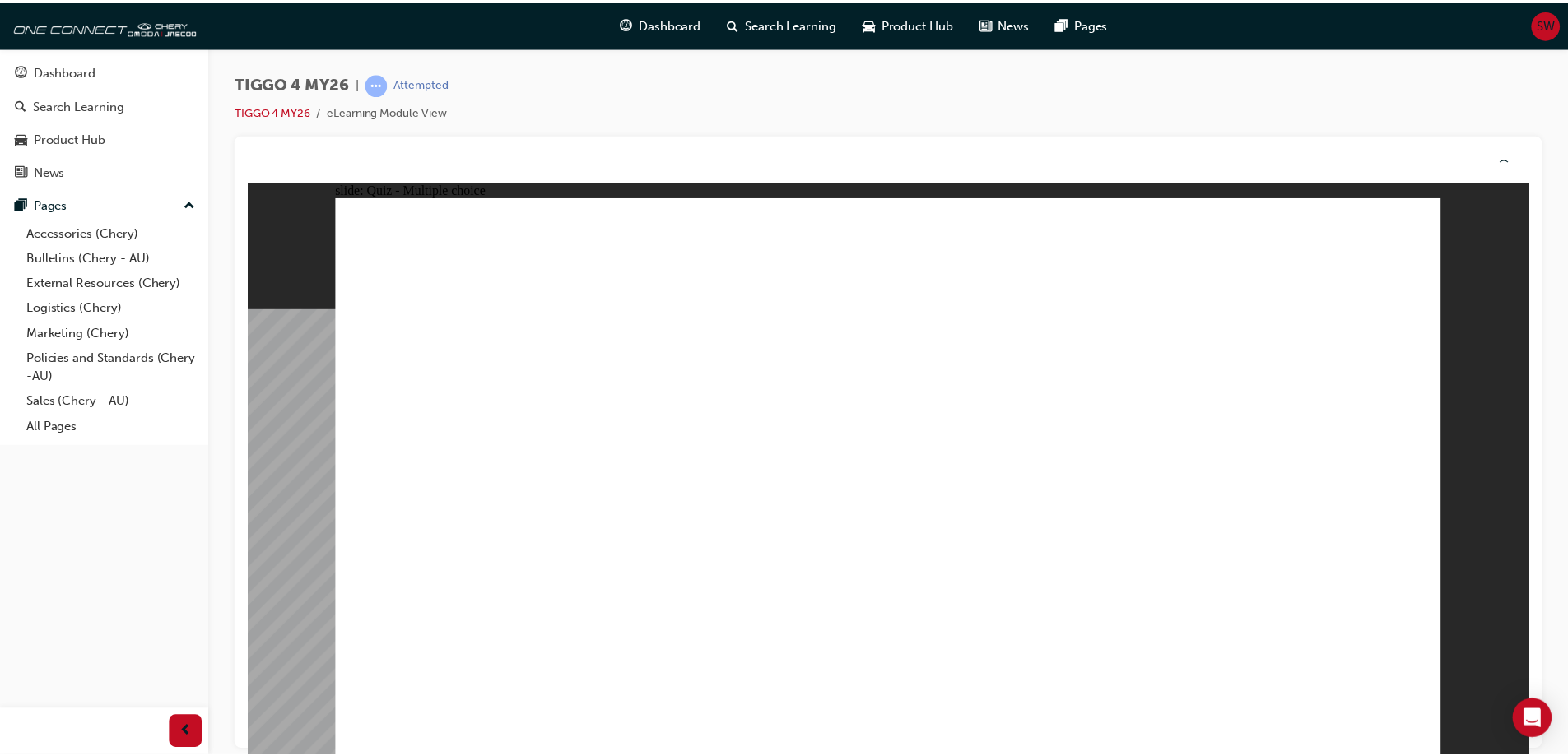 click on "That's right! You selected the correct answer. CORRECT NEXT" at bounding box center (892, 3063) 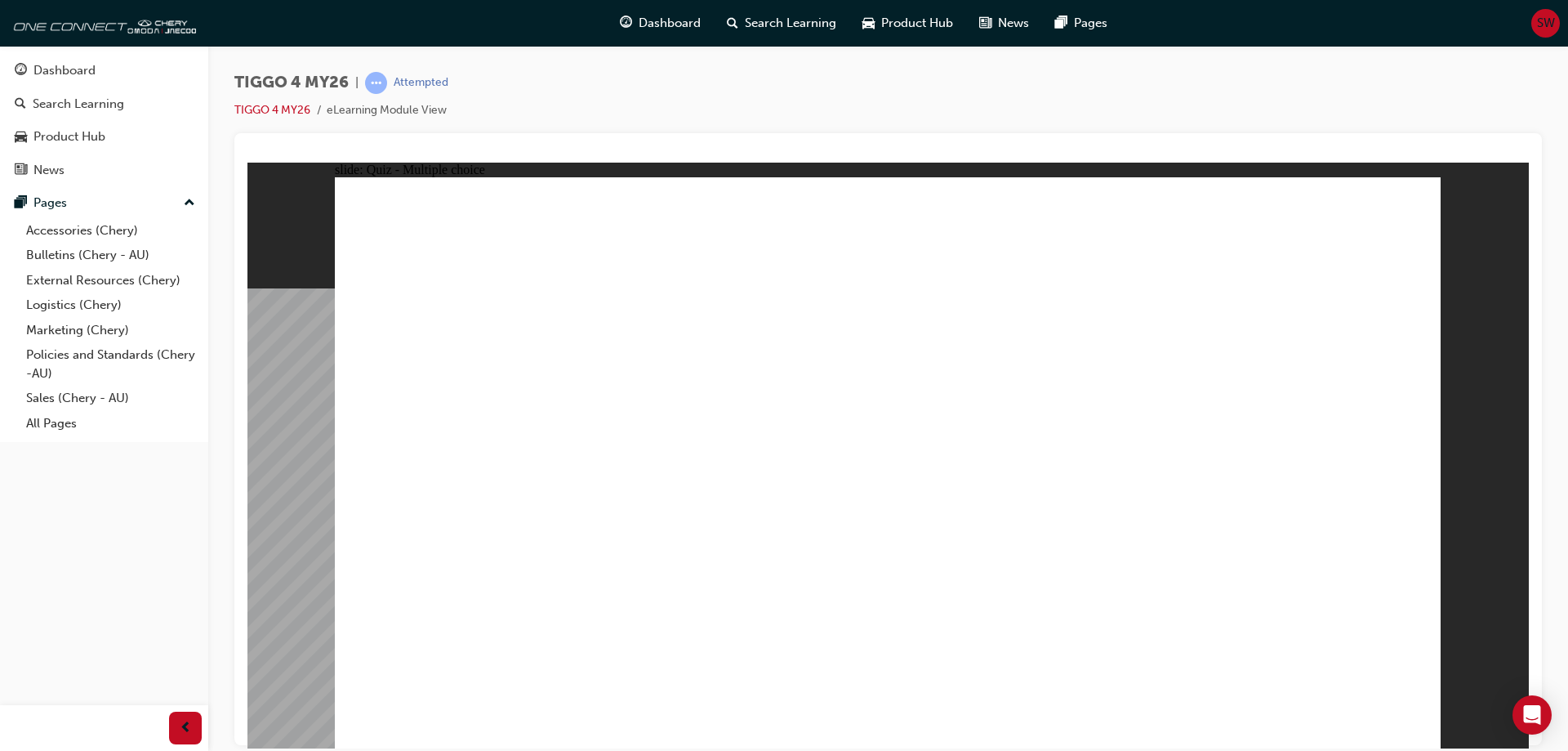click 